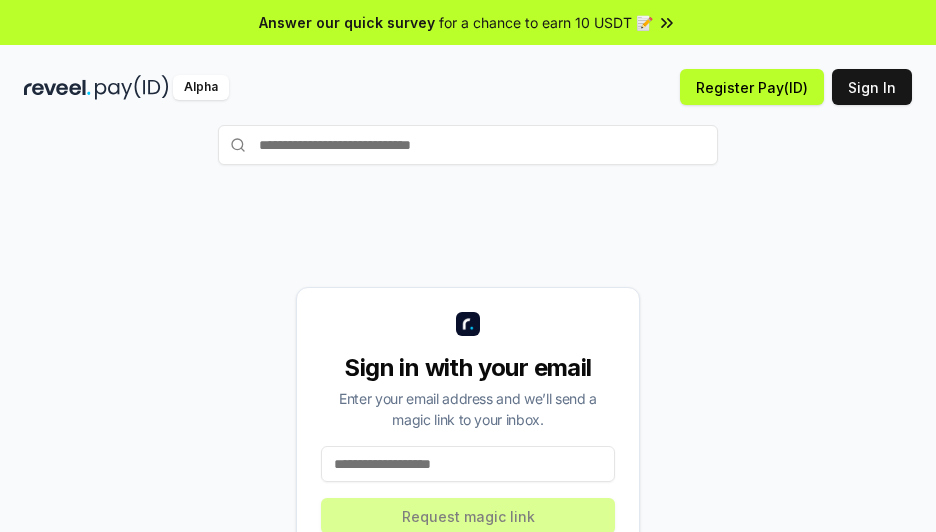 scroll, scrollTop: 0, scrollLeft: 0, axis: both 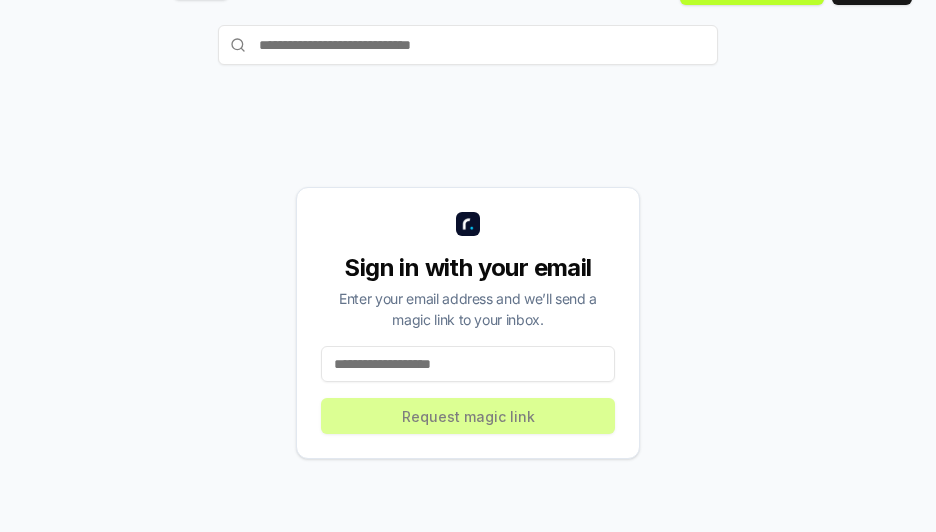click on "Sign in with your email Enter your email address and we’ll send a magic link to your inbox. Request magic link" at bounding box center (468, 323) 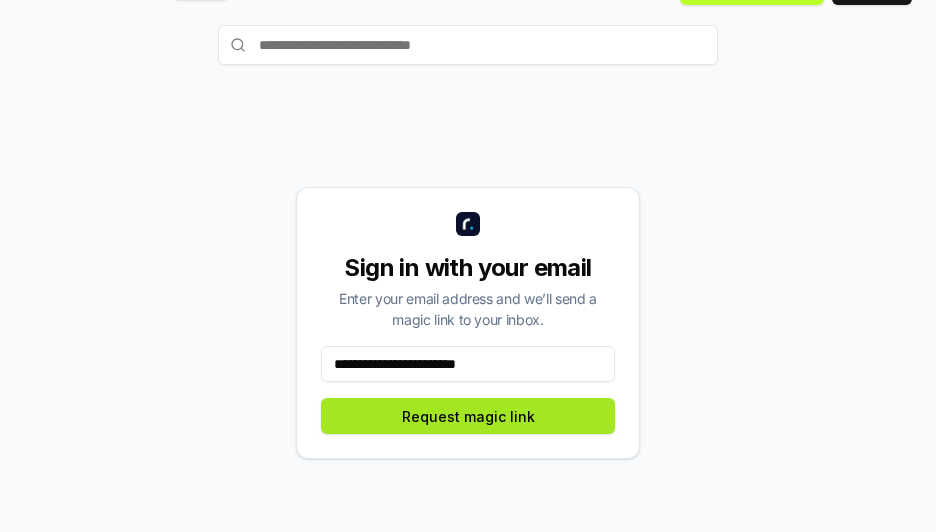 type on "**********" 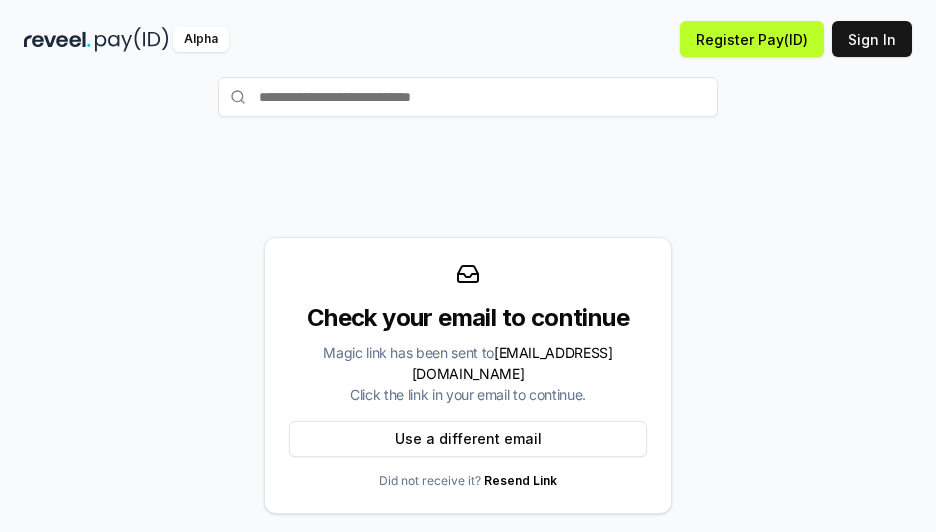 scroll, scrollTop: 0, scrollLeft: 0, axis: both 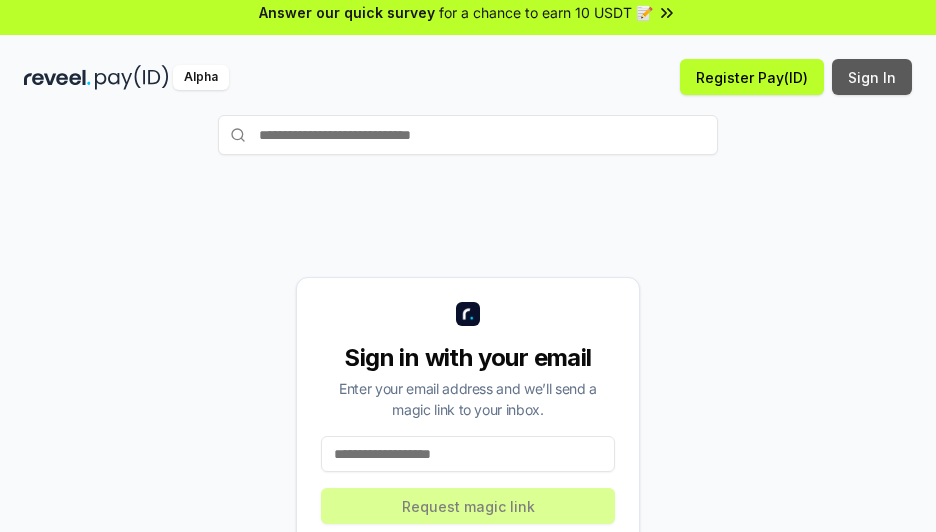 click on "Sign In" at bounding box center (872, 77) 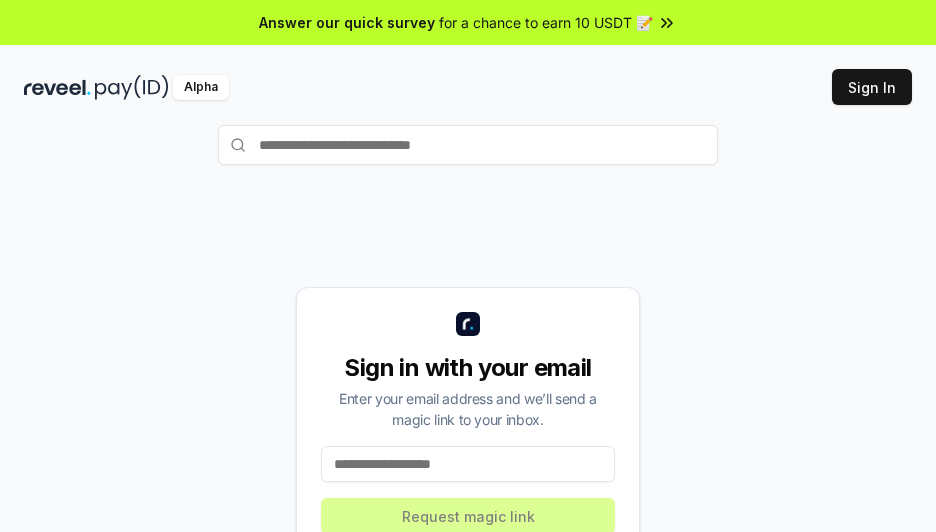 scroll, scrollTop: 0, scrollLeft: 0, axis: both 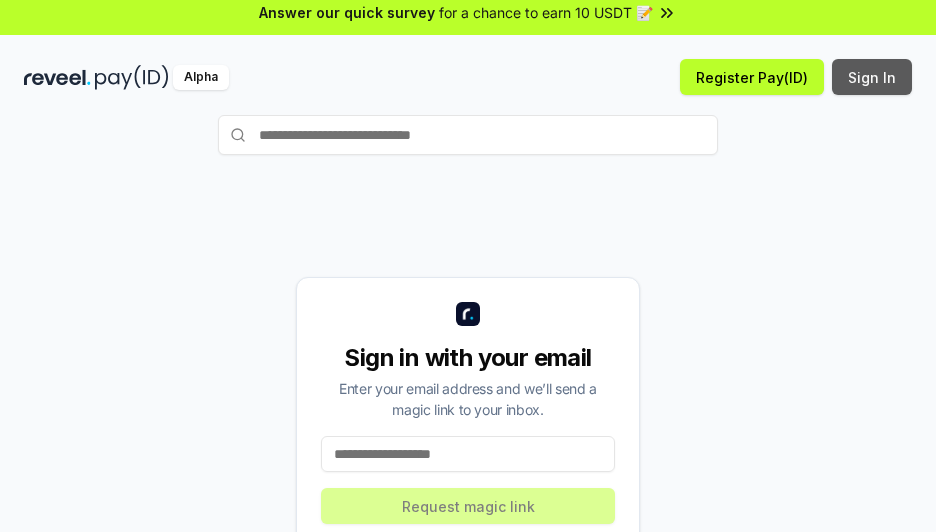 click on "Sign In" at bounding box center [872, 77] 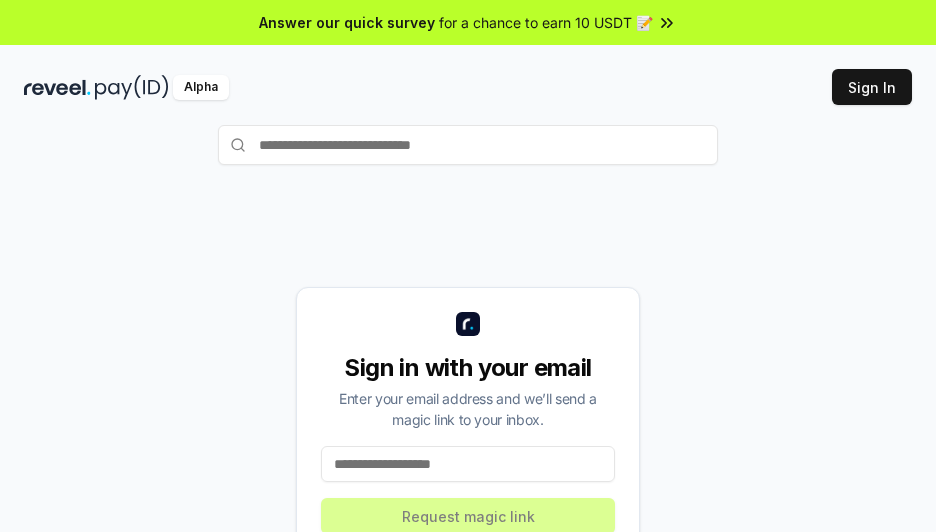 scroll, scrollTop: 0, scrollLeft: 0, axis: both 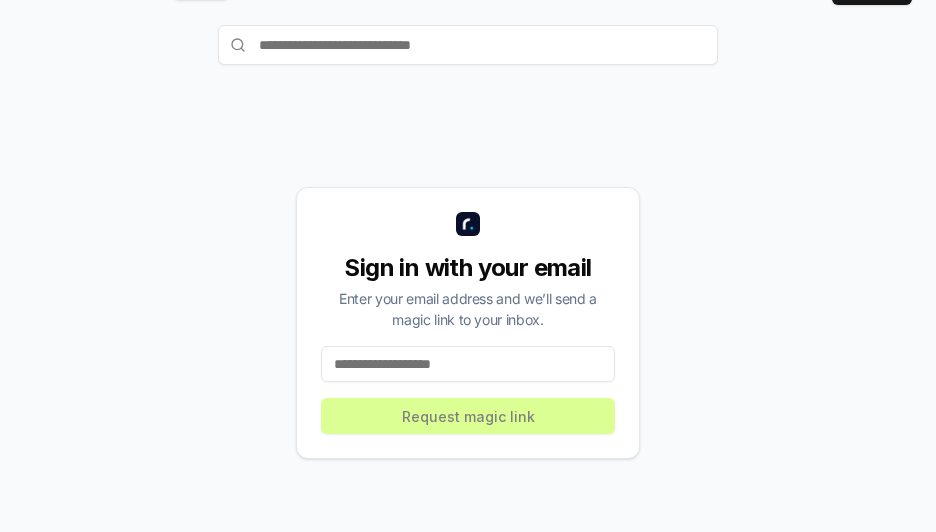click at bounding box center (468, 364) 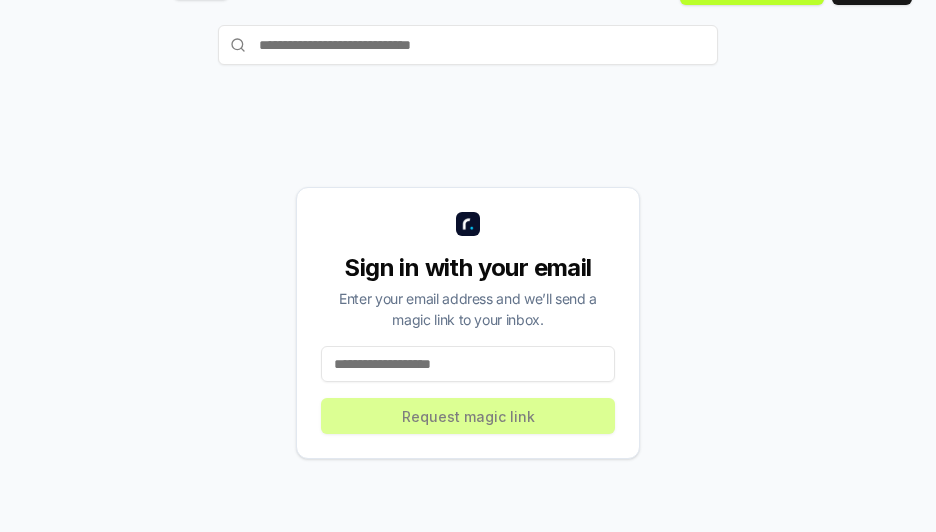 paste on "**********" 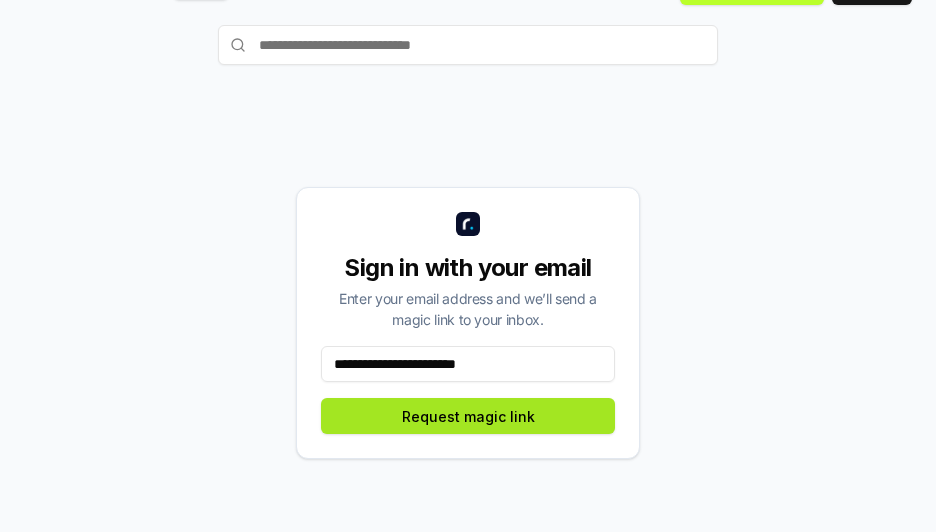 type on "**********" 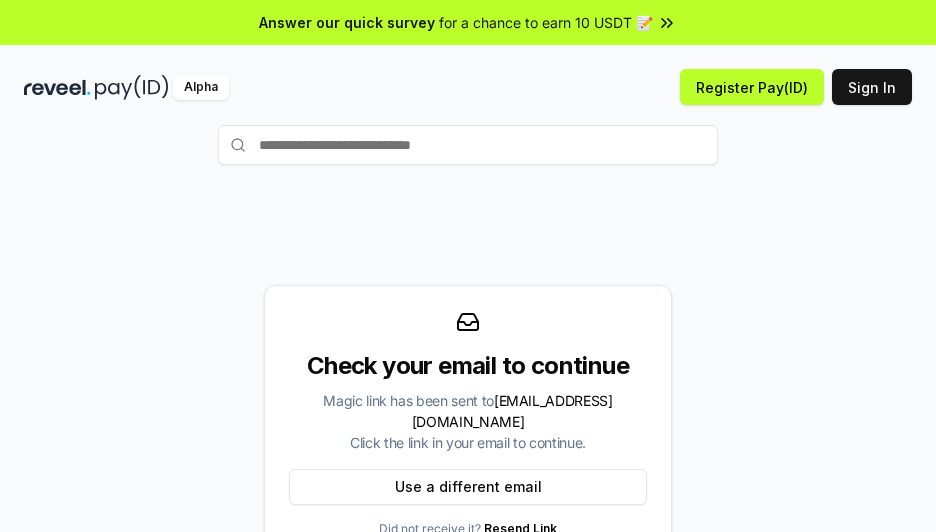 scroll, scrollTop: 100, scrollLeft: 0, axis: vertical 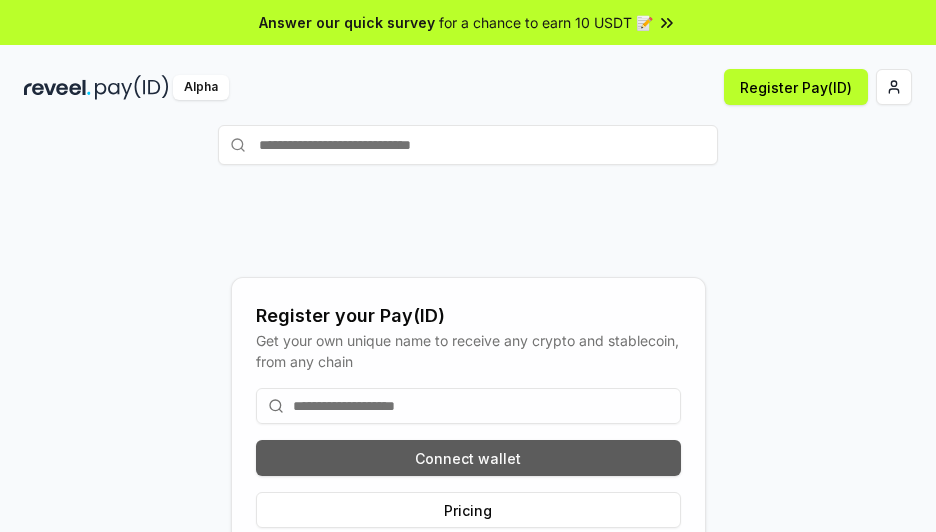 click on "Connect wallet" at bounding box center [468, 458] 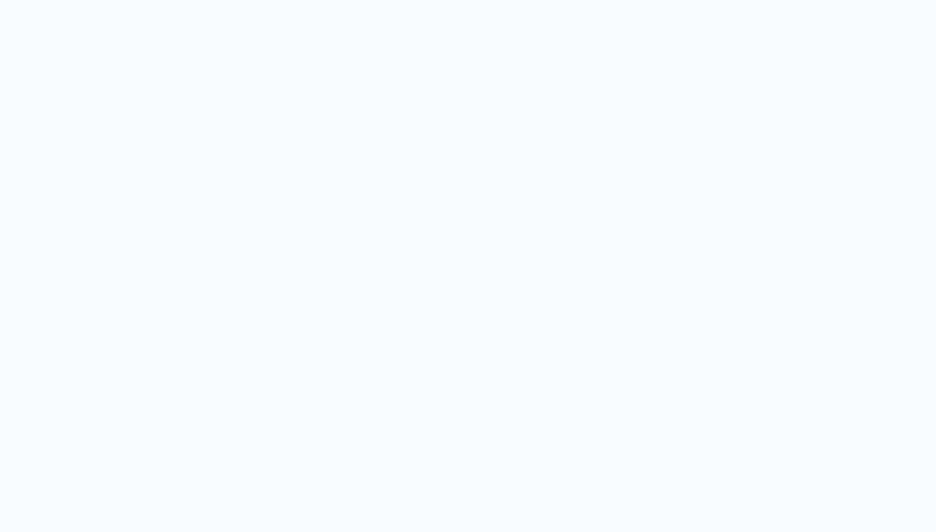 scroll, scrollTop: 0, scrollLeft: 0, axis: both 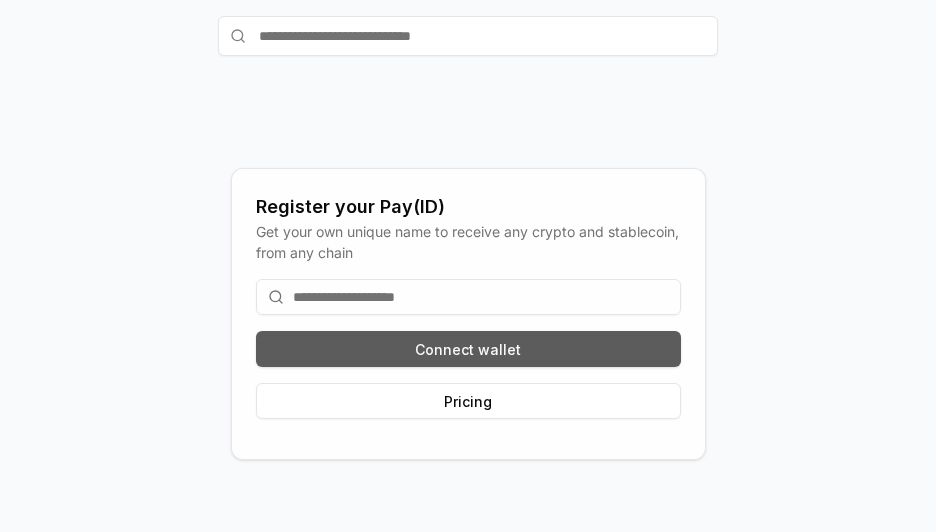 click on "Connect wallet" at bounding box center [468, 349] 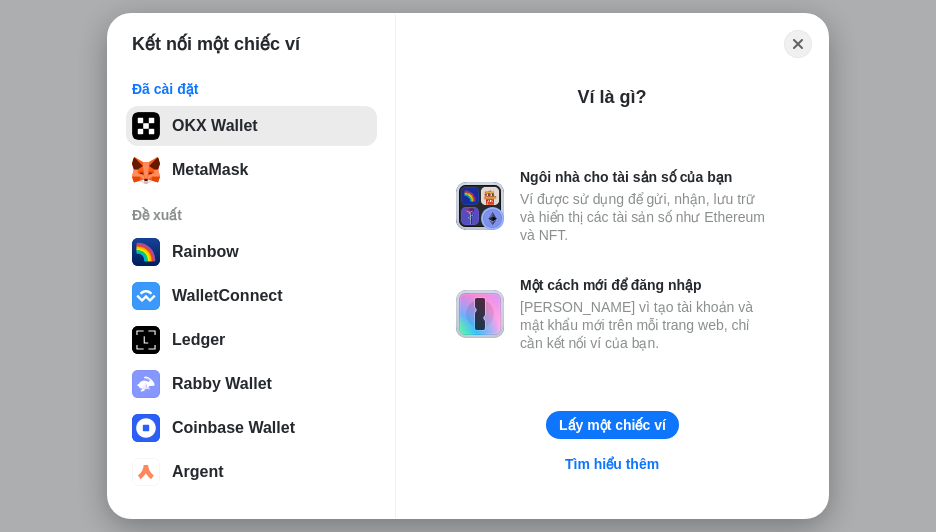 click on "OKX Wallet" at bounding box center (251, 126) 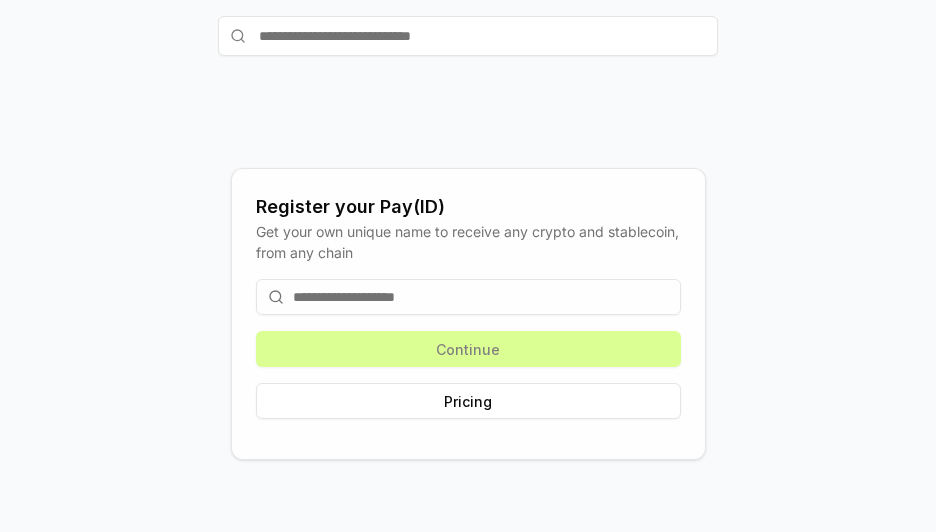 click on "Register your Pay(ID) Get your own unique name to receive any crypto and stablecoin, from any chain Continue Pricing" at bounding box center [468, 314] 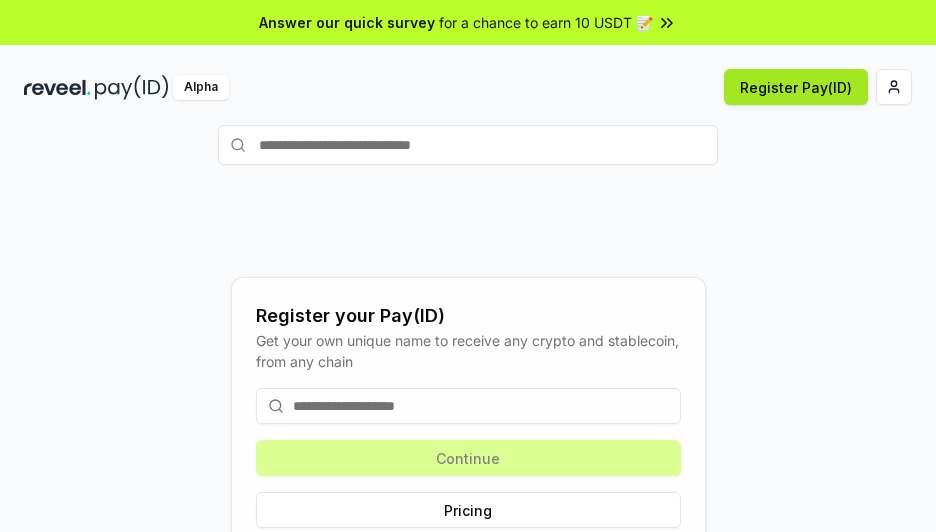 click on "Register Pay(ID)" at bounding box center [796, 87] 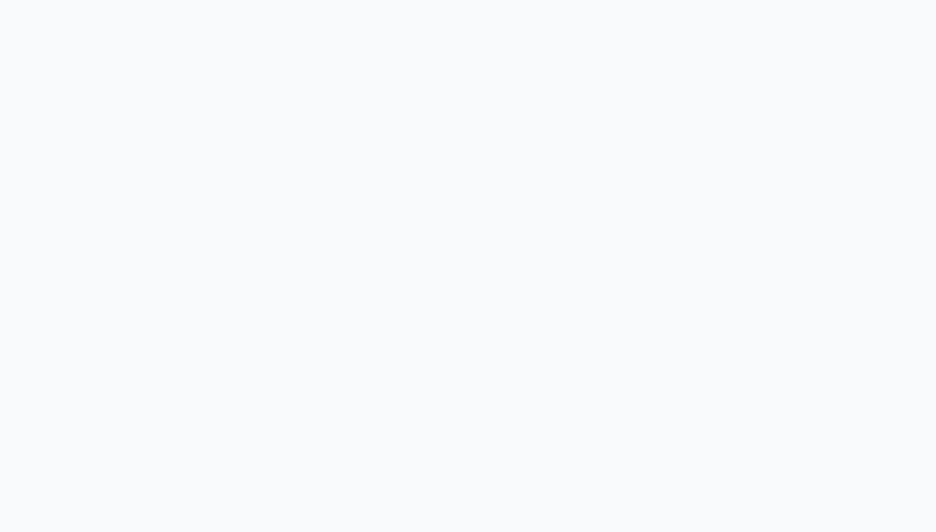 scroll, scrollTop: 0, scrollLeft: 0, axis: both 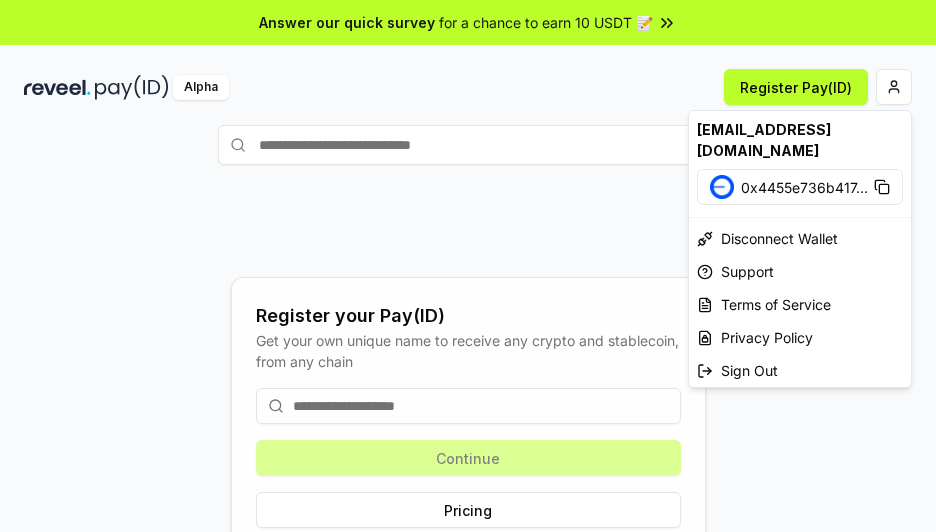 click on "Answer our quick survey for a chance to earn 10 USDT 📝 Alpha Register Pay(ID) Register your Pay(ID) Get your own unique name to receive any crypto and stablecoin, from any chain Continue Pricing [EMAIL_ADDRESS][DOMAIN_NAME]   0x4455e736b417 ...     Disconnect Wallet   Support   Terms of Service   Privacy Policy   Sign Out" at bounding box center (468, 266) 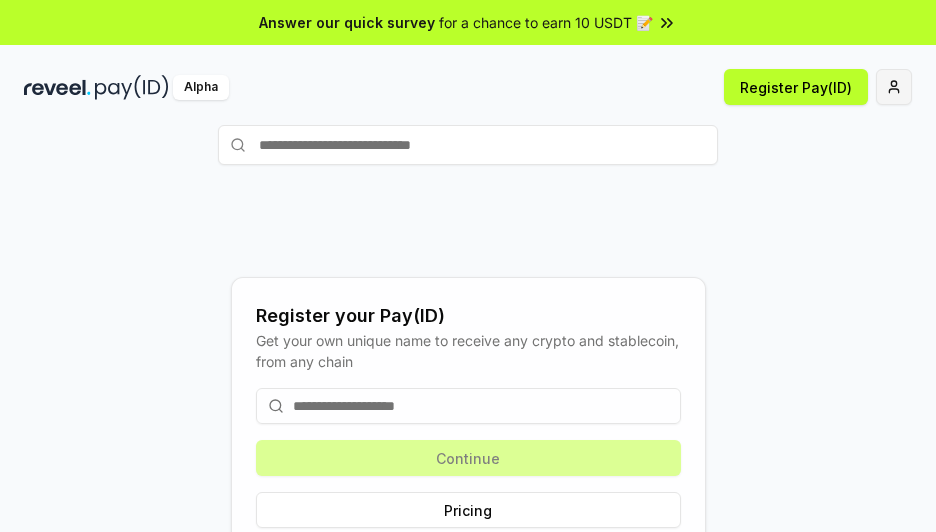 click on "Answer our quick survey for a chance to earn 10 USDT 📝 Alpha Register Pay(ID) Register your Pay(ID) Get your own unique name to receive any crypto and stablecoin, from any chain Continue Pricing" at bounding box center [468, 266] 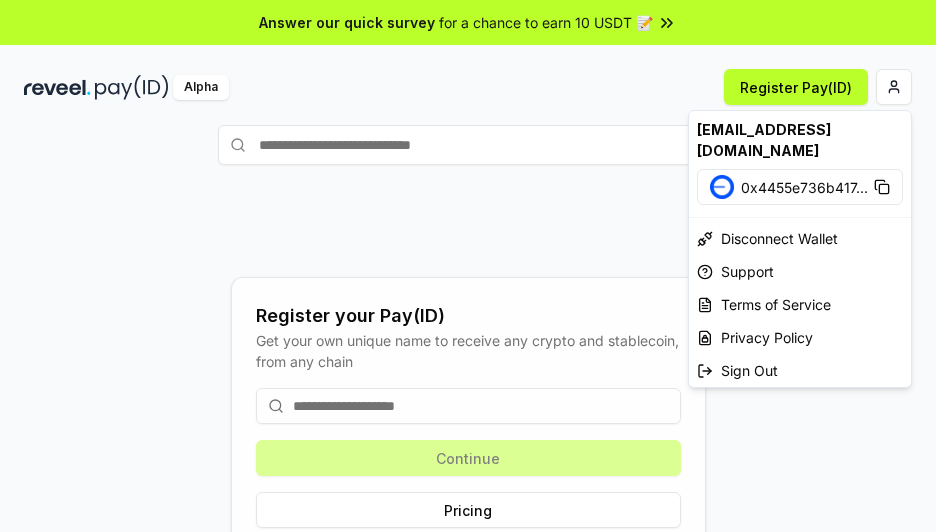 click on "Answer our quick survey for a chance to earn 10 USDT 📝 Alpha Register Pay(ID) Register your Pay(ID) Get your own unique name to receive any crypto and stablecoin, from any chain Continue Pricing 4conduongtv123@gmail.com   0x4455e736b417 ...     Disconnect Wallet   Support   Terms of Service   Privacy Policy   Sign Out" at bounding box center (468, 266) 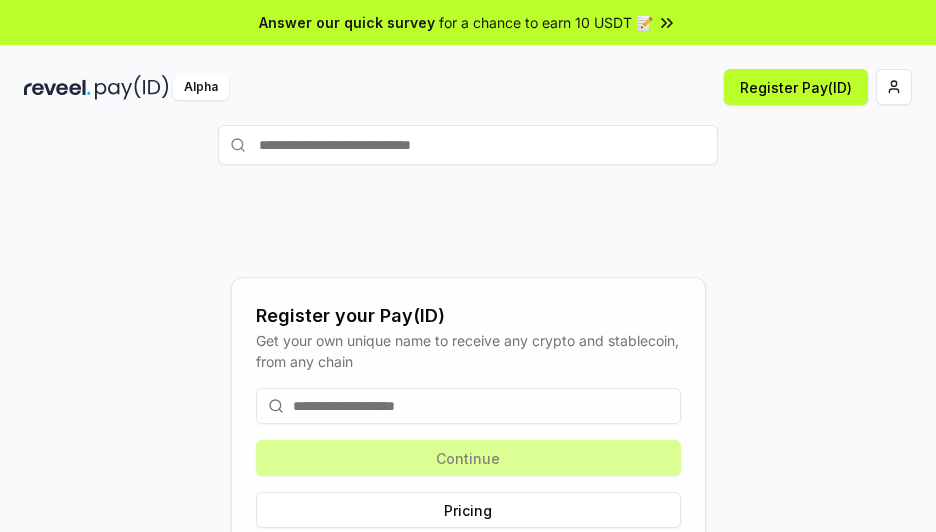 click on "Answer our quick survey for a chance to earn 10 USDT 📝" at bounding box center [468, 22] 